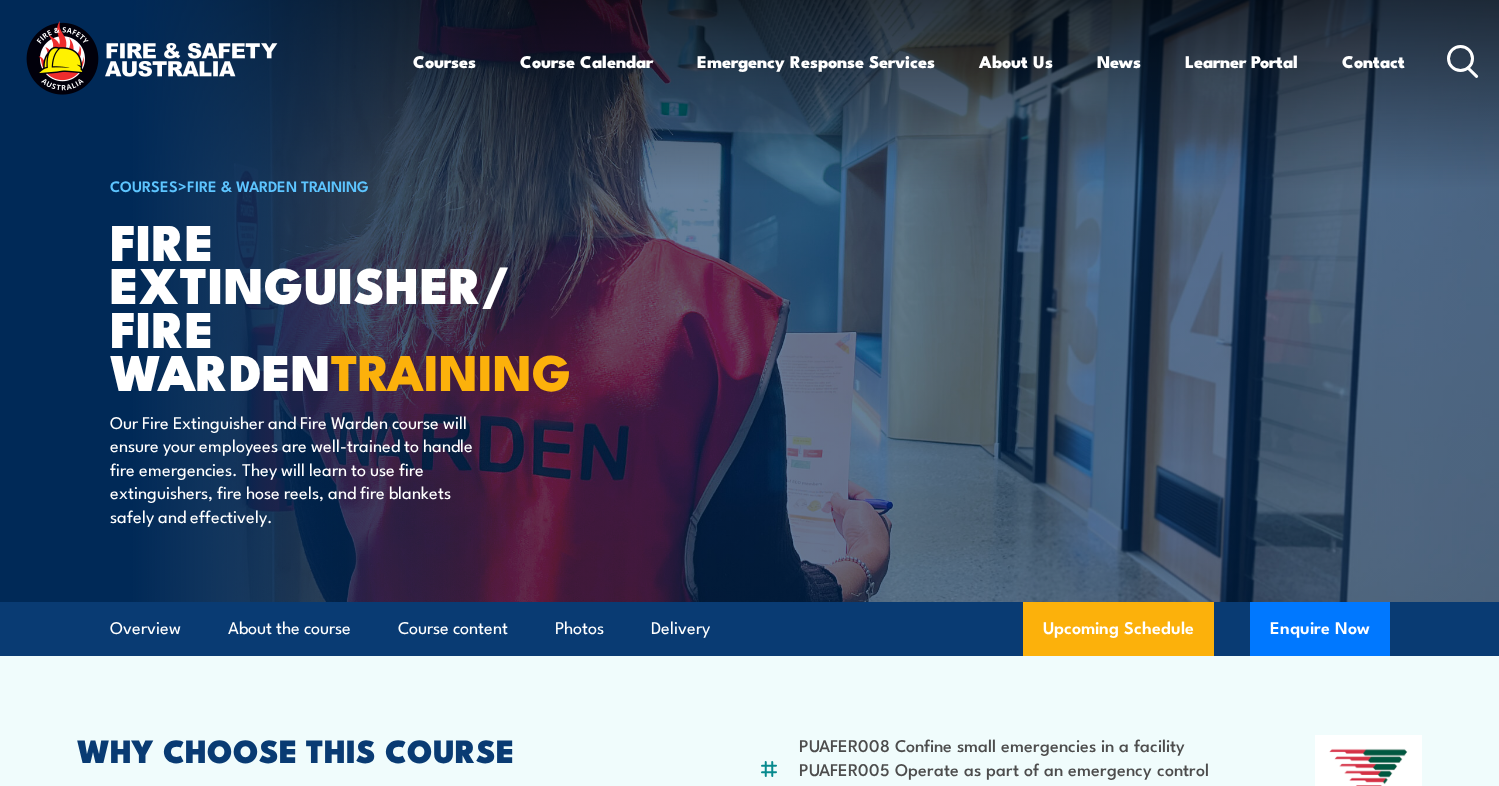 scroll, scrollTop: 0, scrollLeft: 0, axis: both 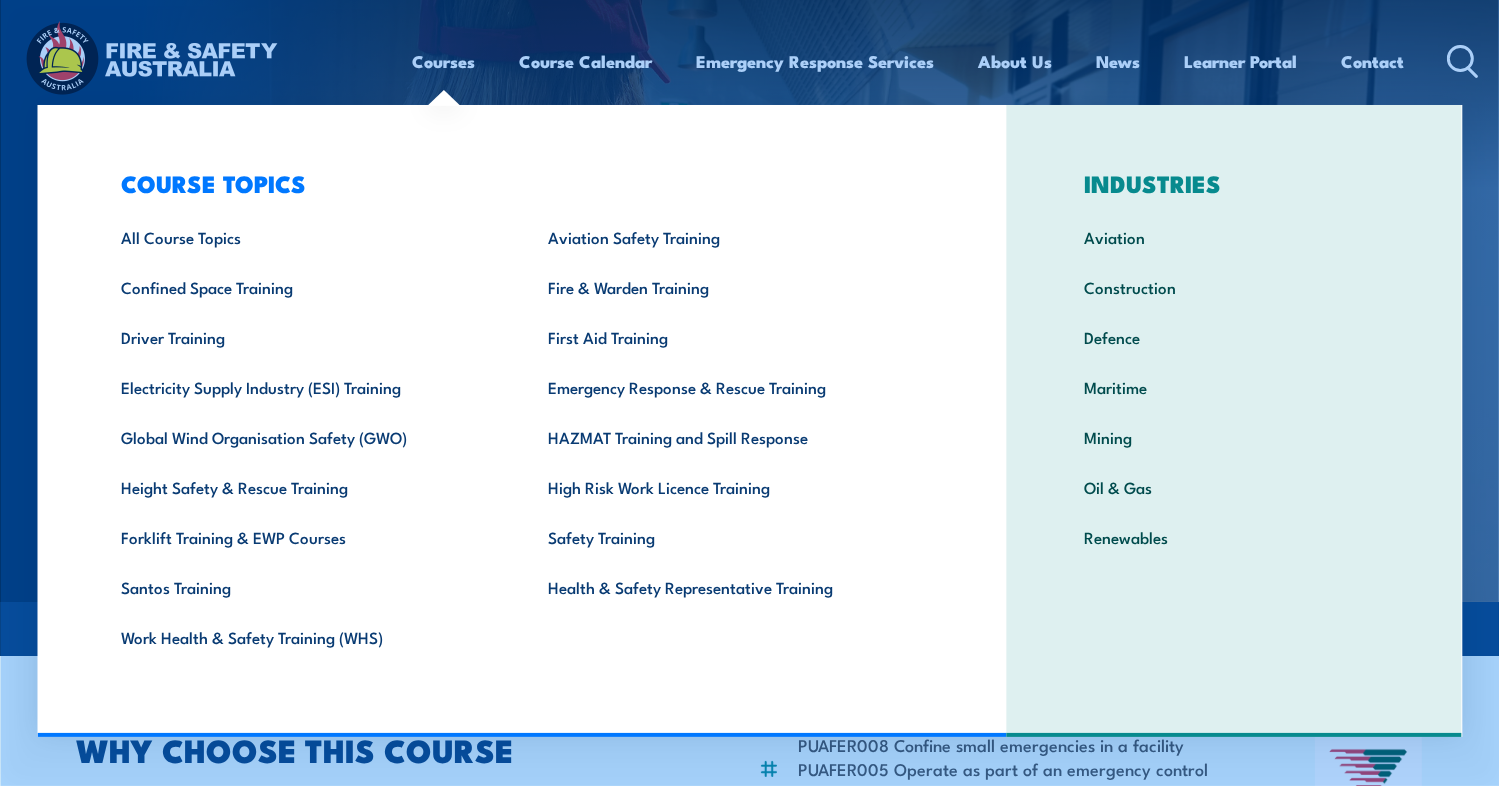 click on "Courses" at bounding box center [444, 61] 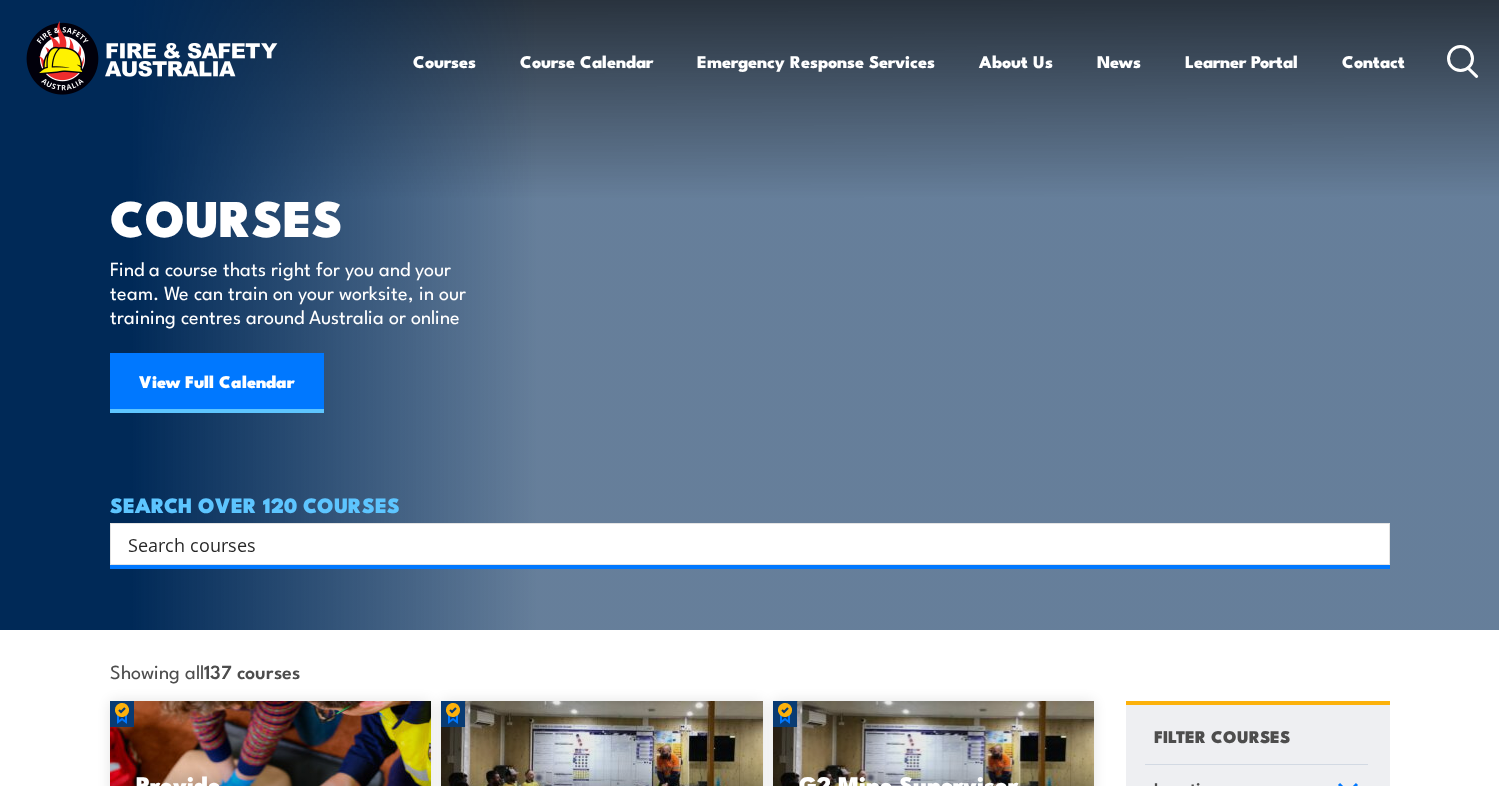 scroll, scrollTop: 0, scrollLeft: 0, axis: both 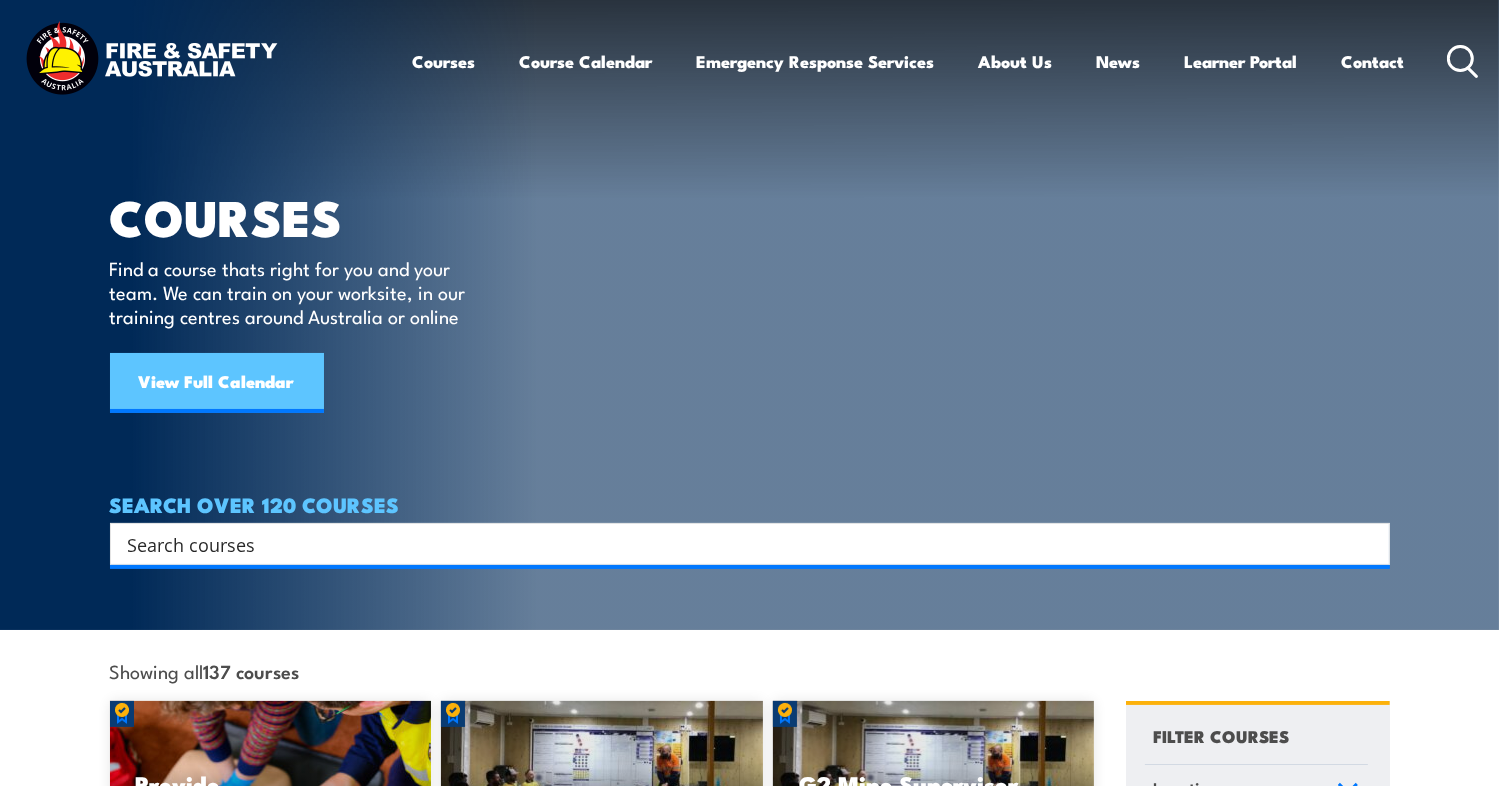 click on "View Full Calendar" at bounding box center [217, 383] 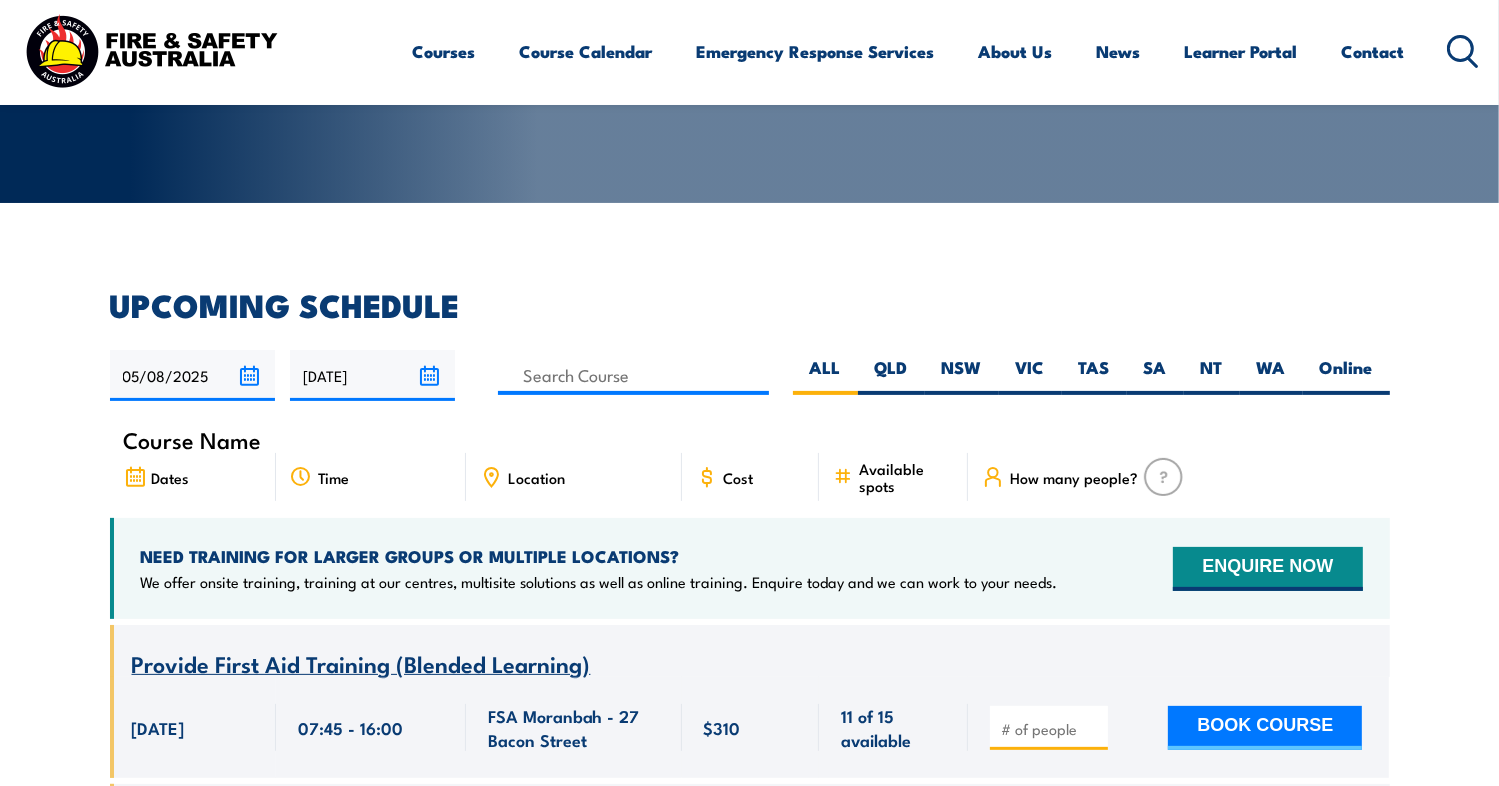scroll, scrollTop: 370, scrollLeft: 0, axis: vertical 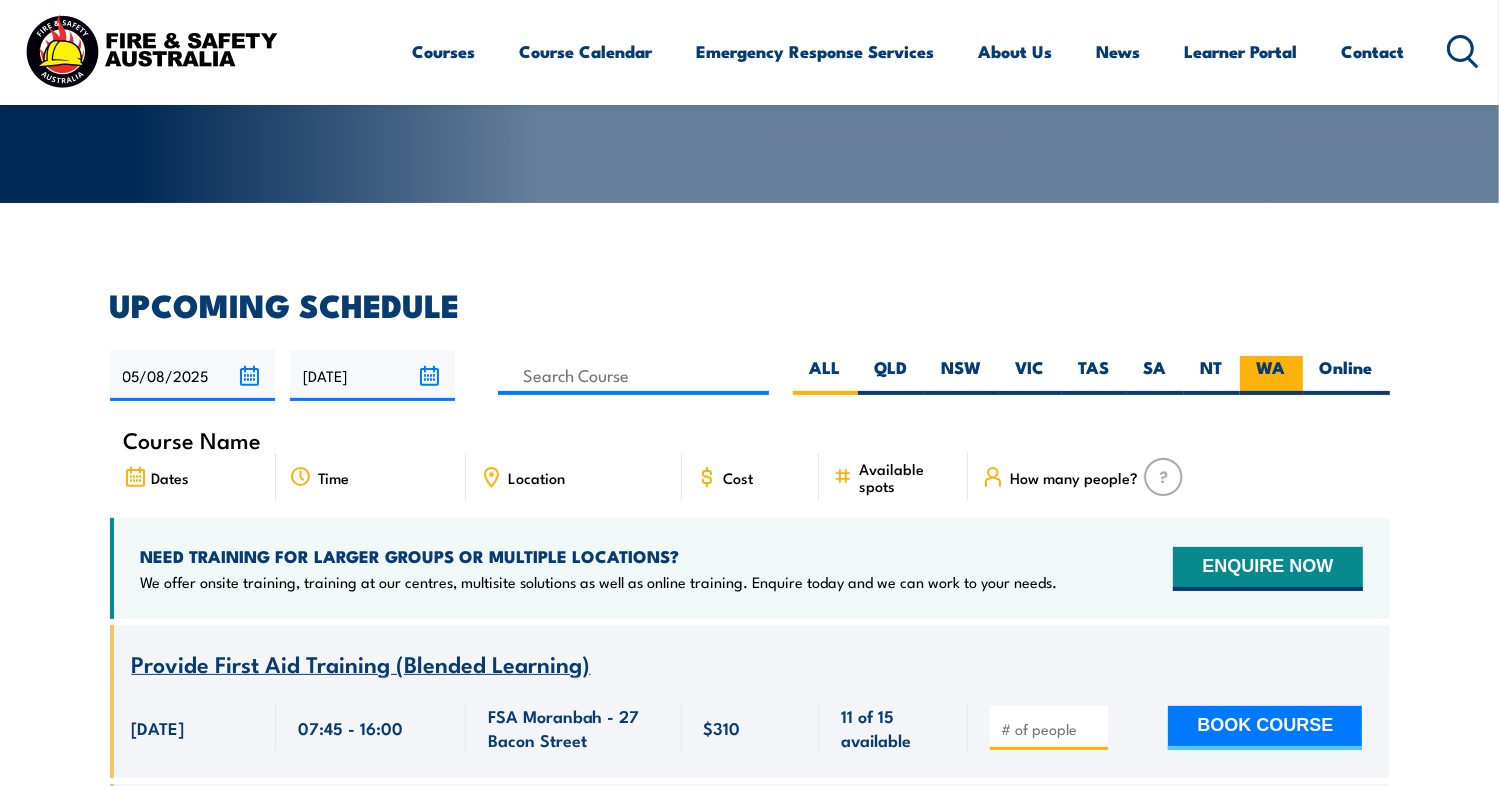 click on "WA" at bounding box center (1271, 375) 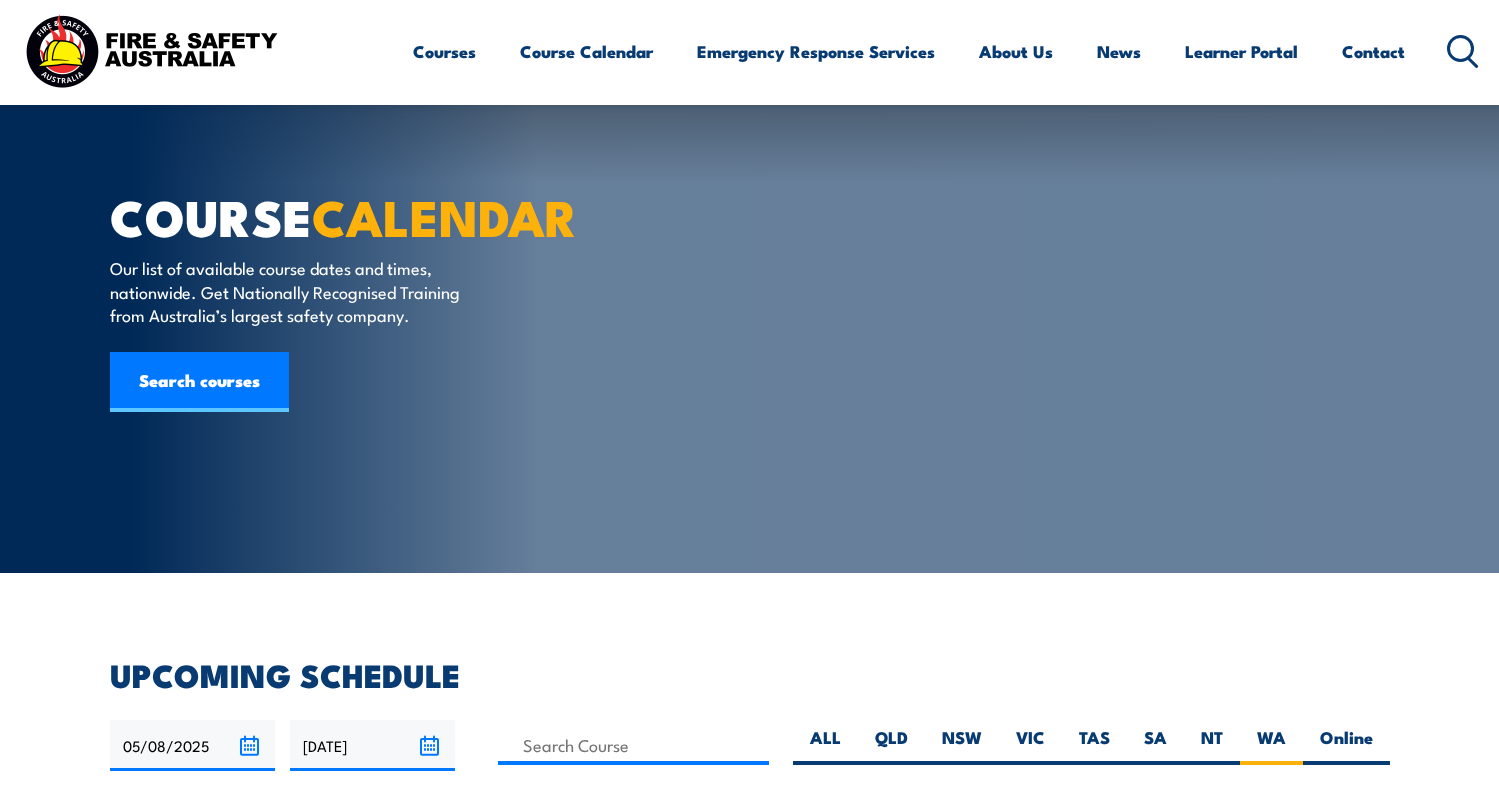 scroll, scrollTop: 660, scrollLeft: 0, axis: vertical 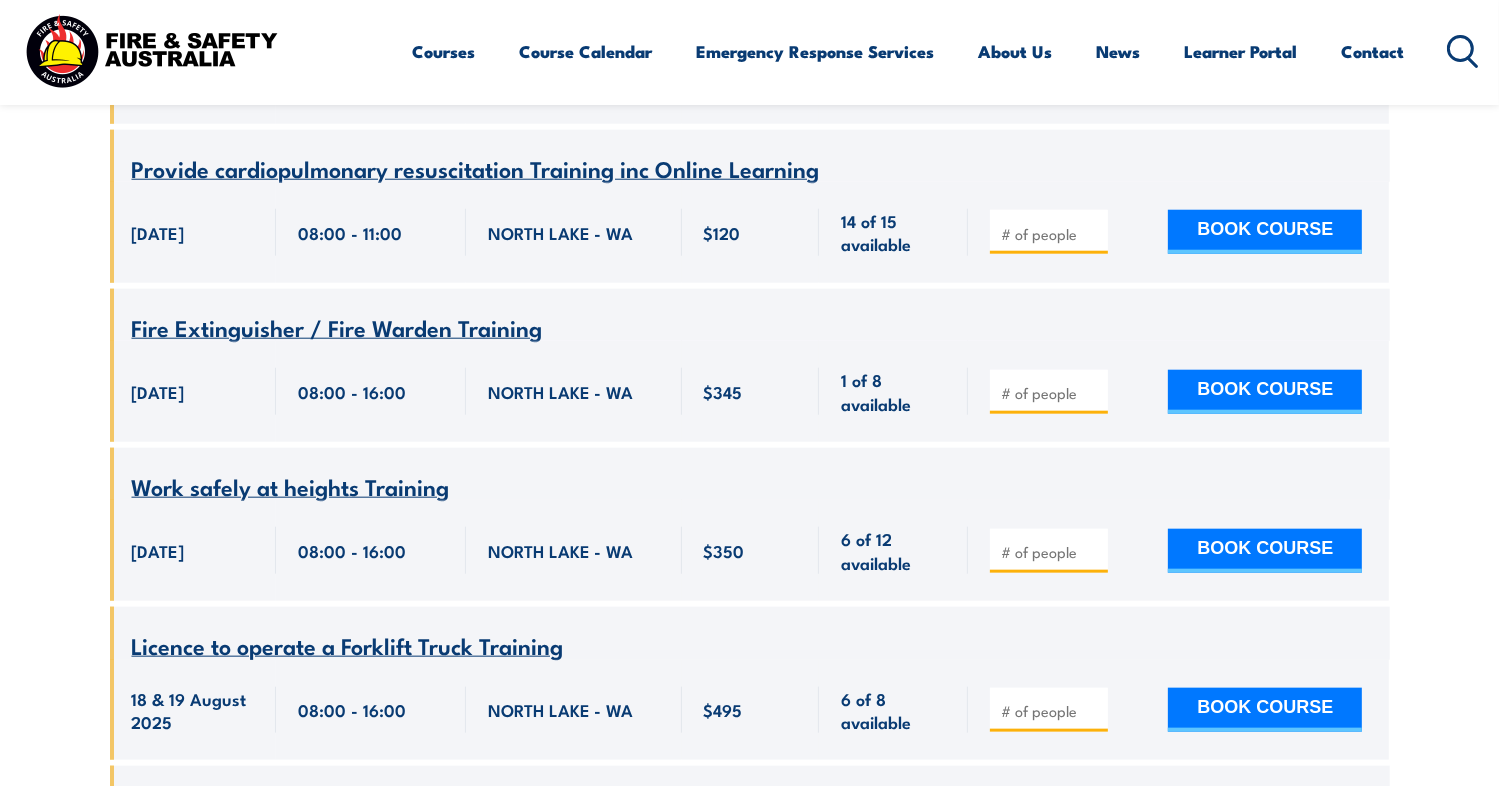 click on "Fire Extinguisher / Fire Warden Training" at bounding box center (337, 327) 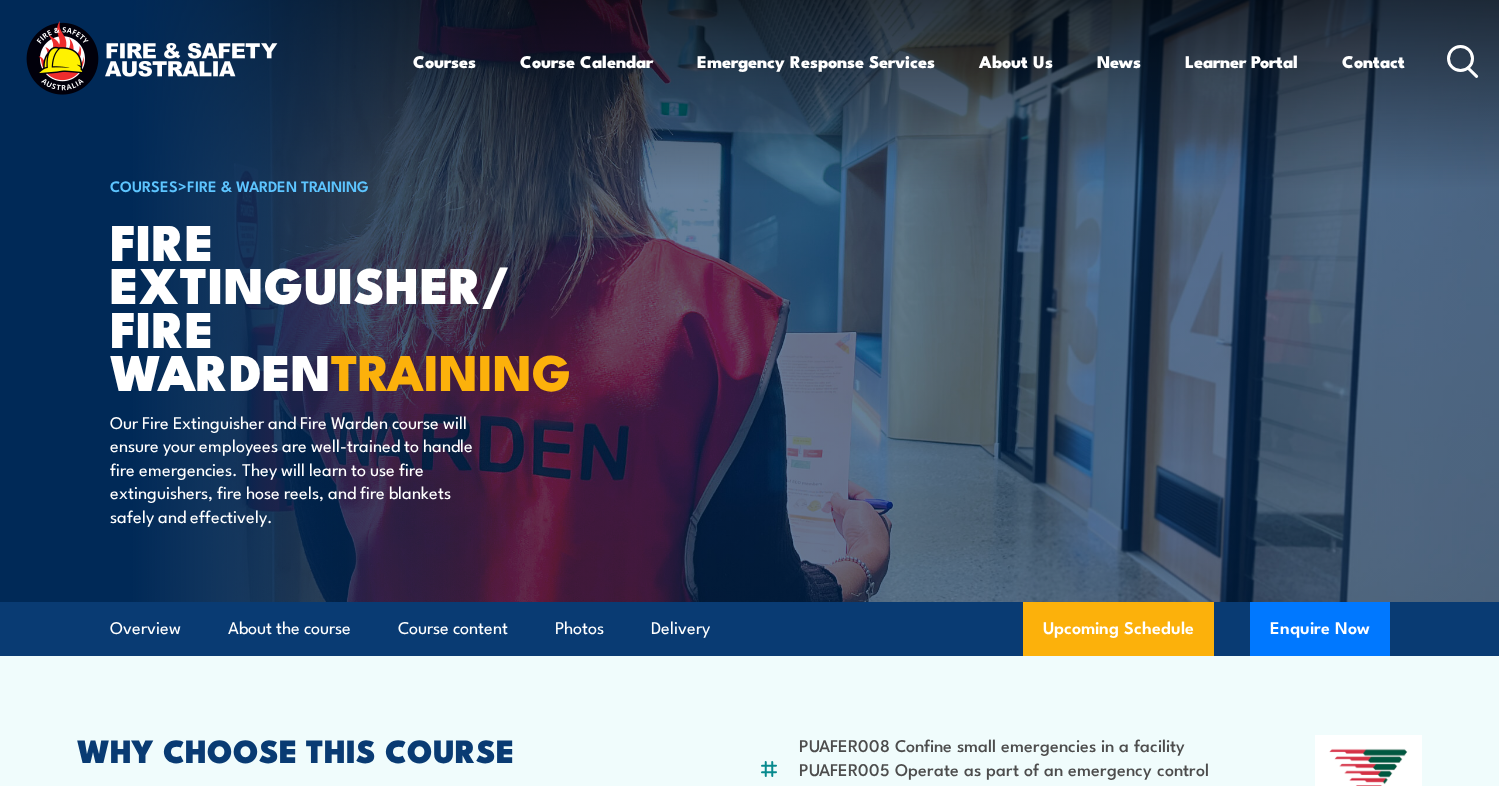 scroll, scrollTop: 0, scrollLeft: 0, axis: both 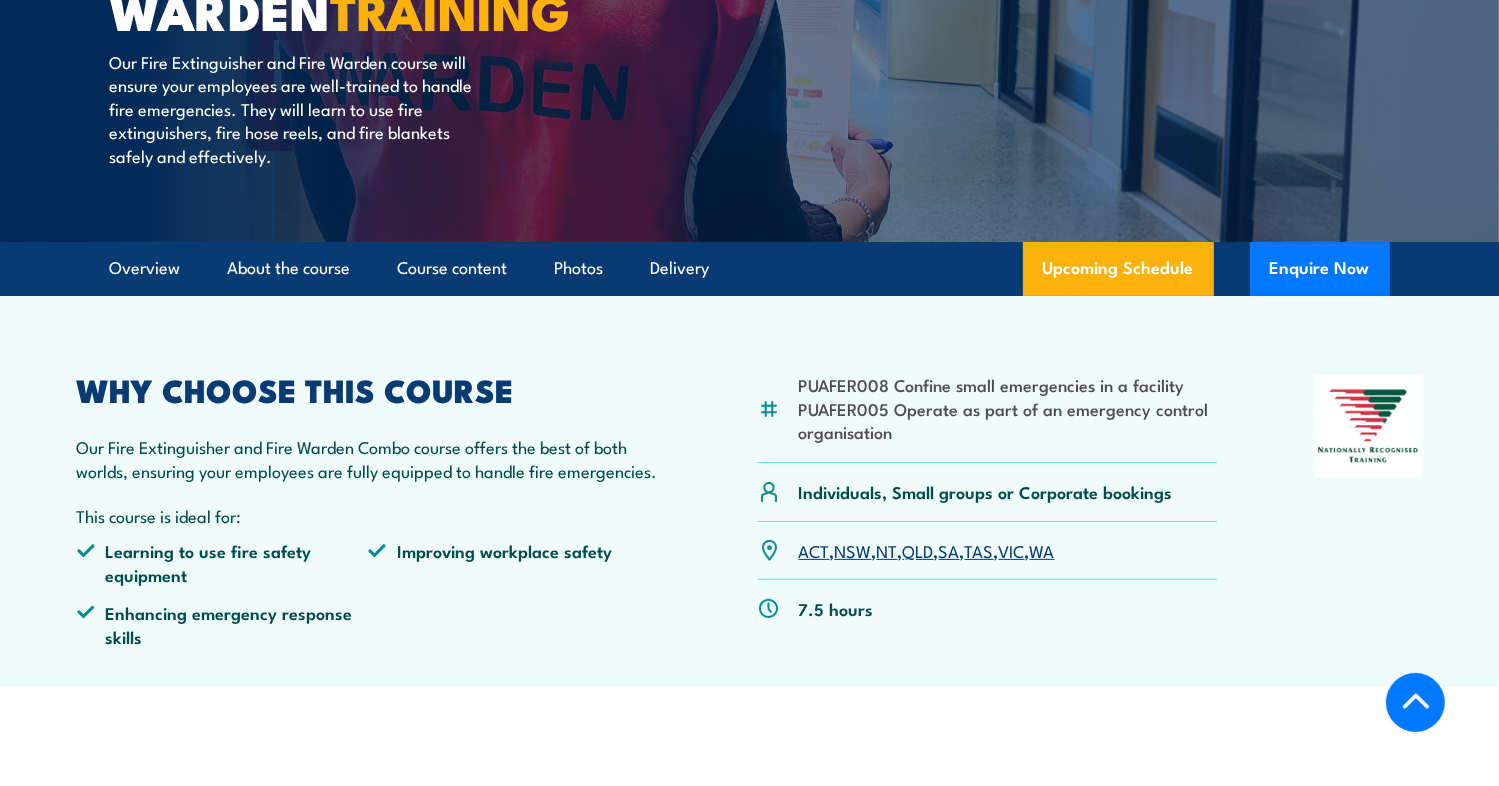 click on "WA" at bounding box center (1042, 550) 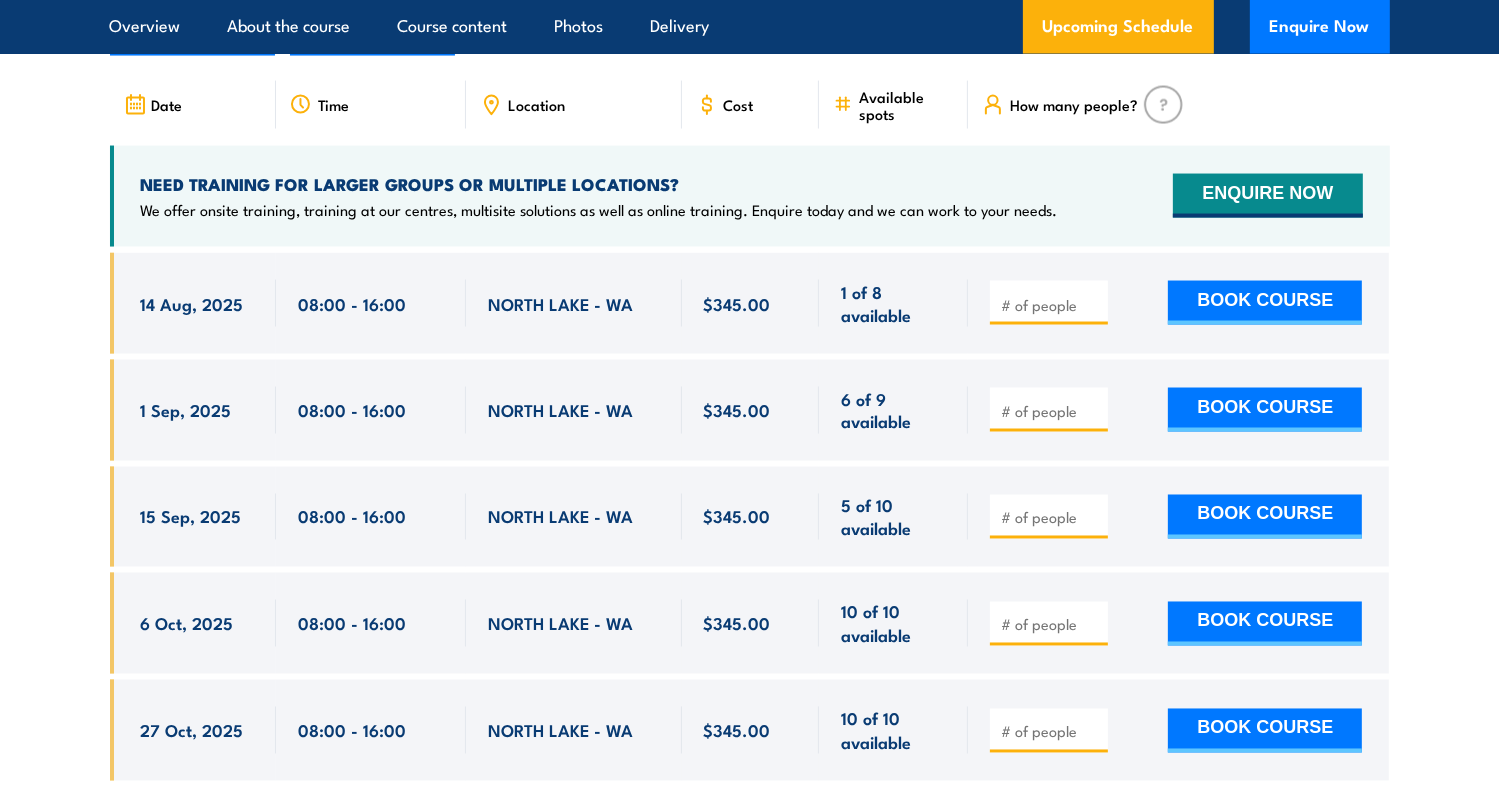 scroll, scrollTop: 0, scrollLeft: 0, axis: both 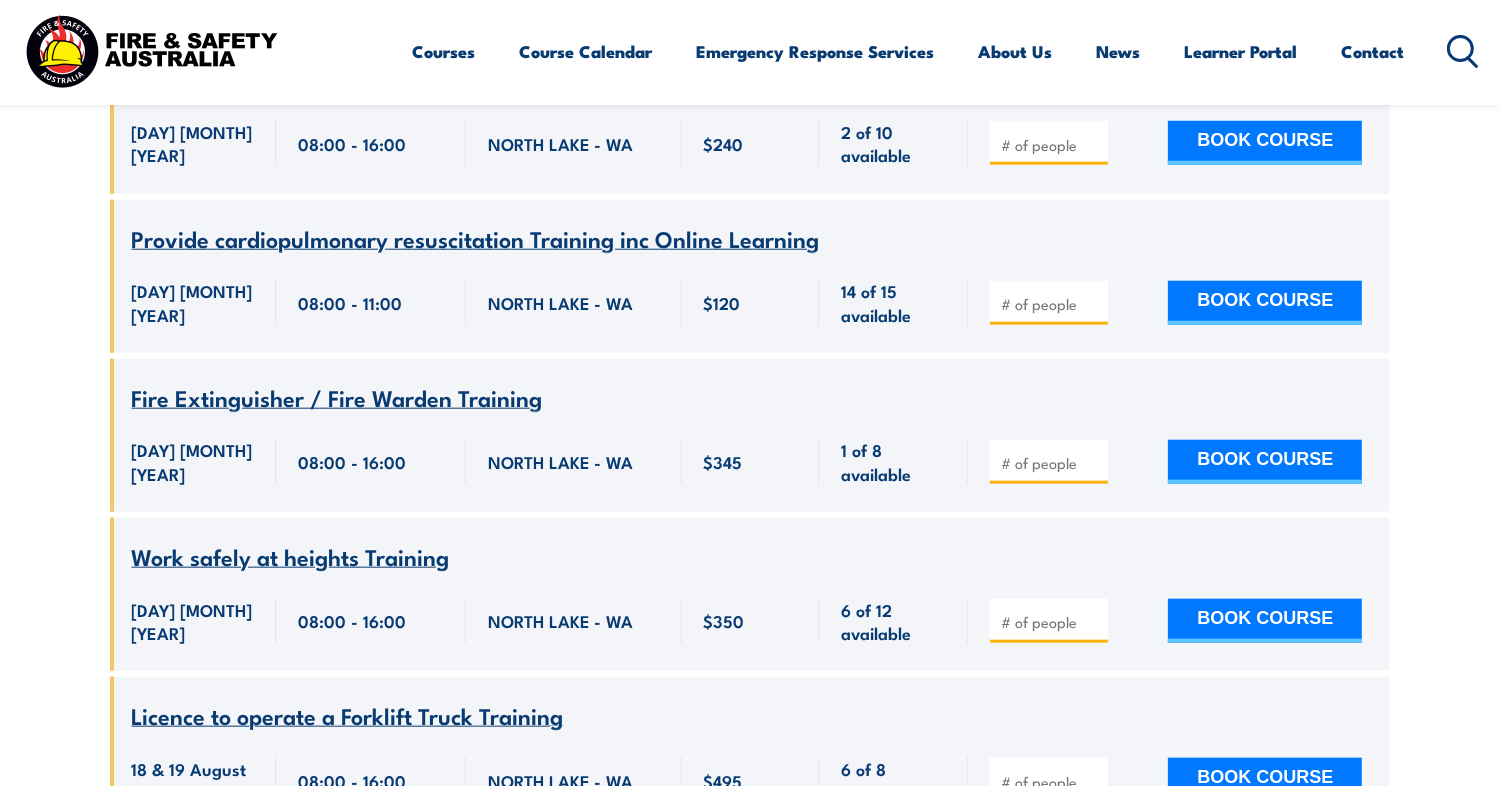 click on "Fire Extinguisher / Fire Warden Training" at bounding box center [337, 397] 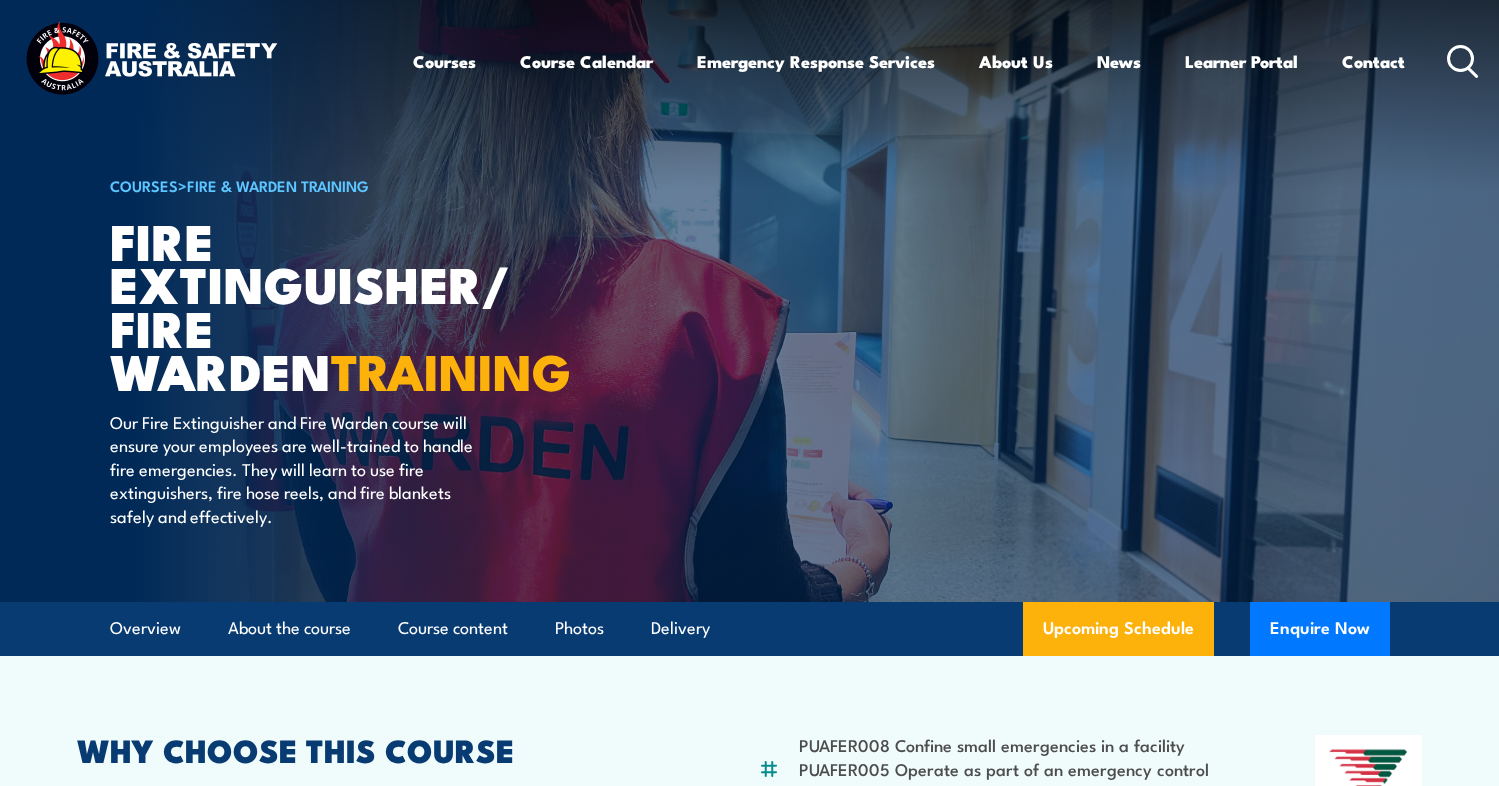 scroll, scrollTop: 0, scrollLeft: 0, axis: both 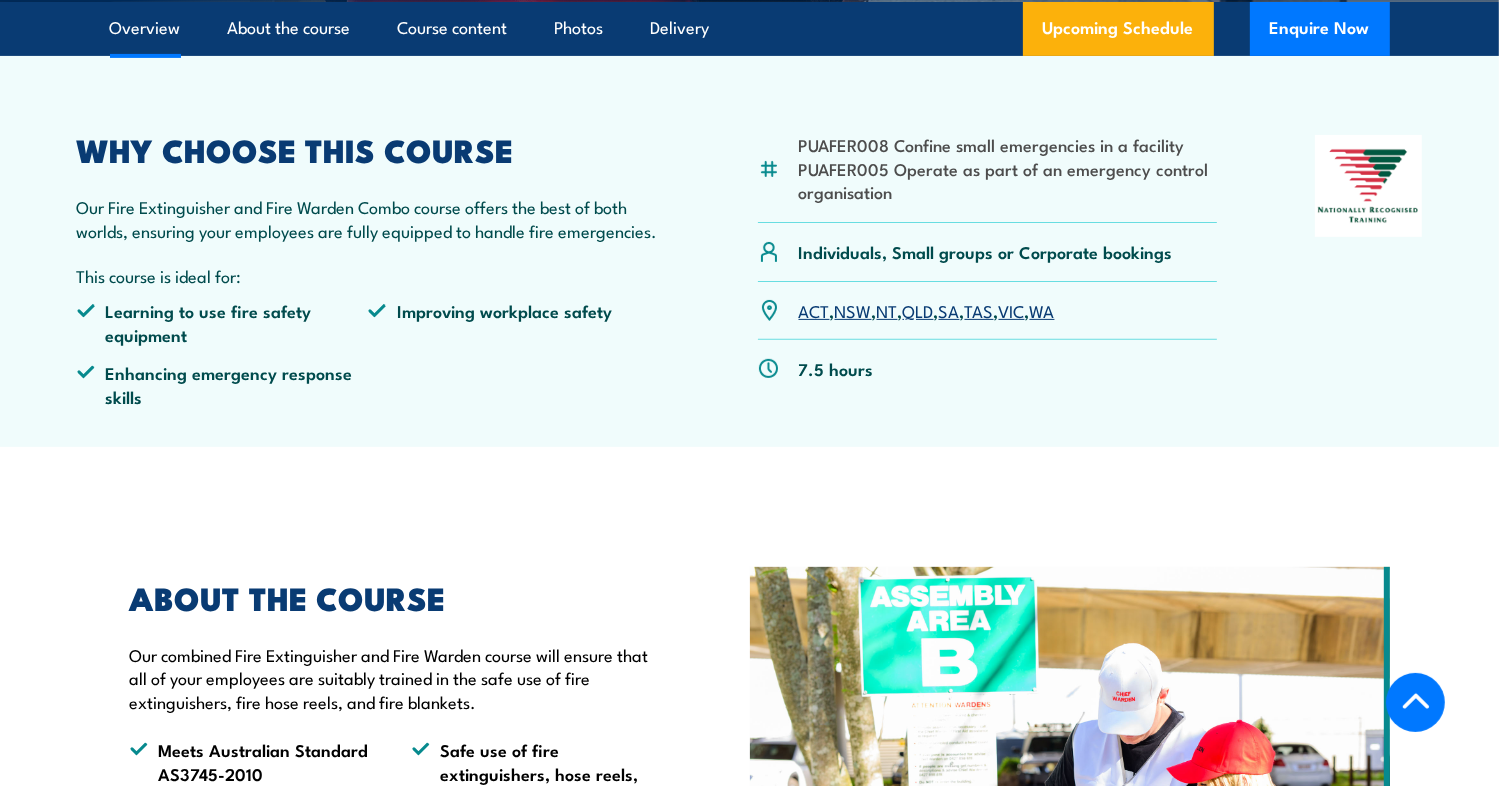 click on "WA" at bounding box center (1042, 310) 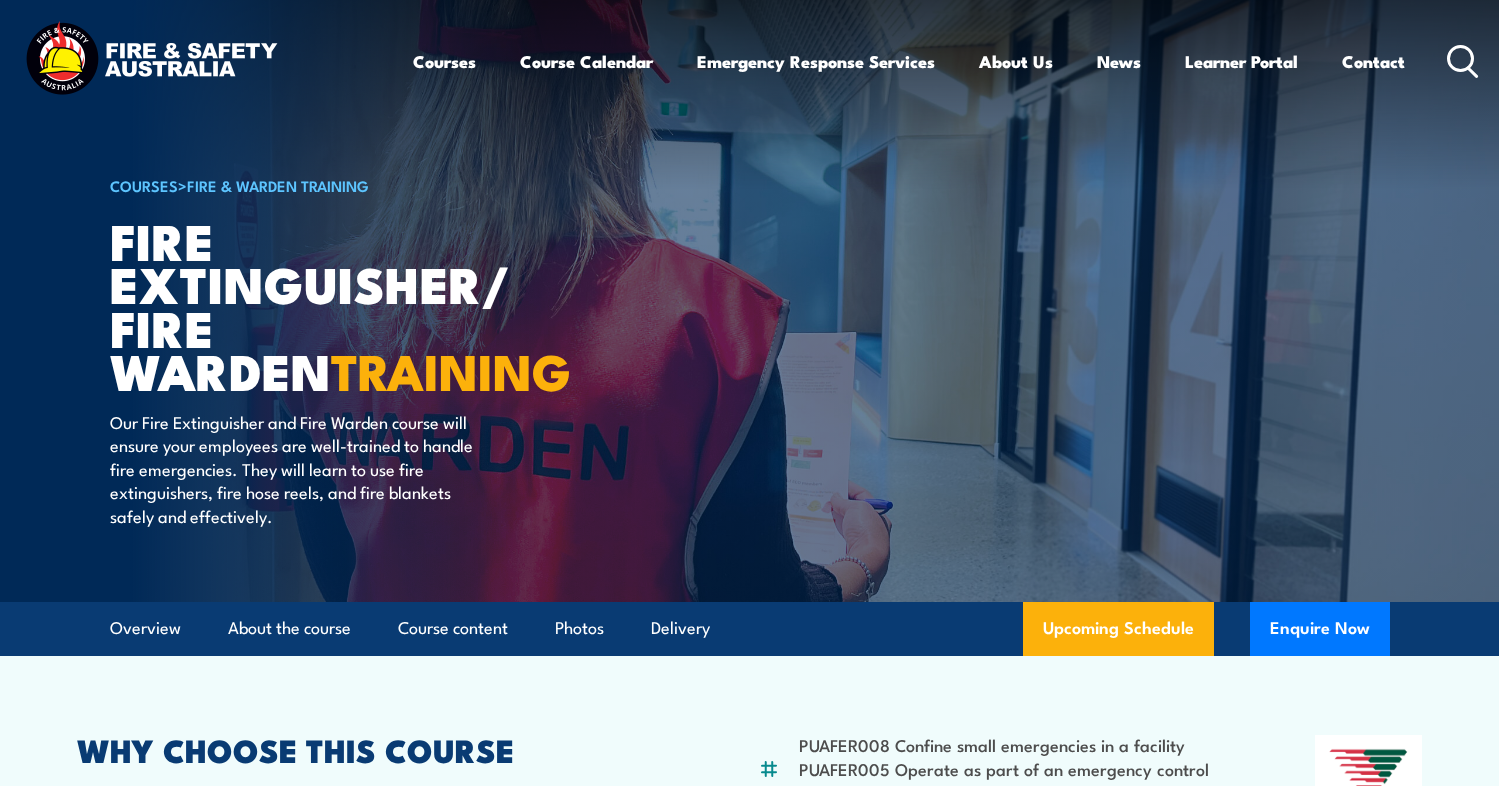 scroll, scrollTop: 3283, scrollLeft: 0, axis: vertical 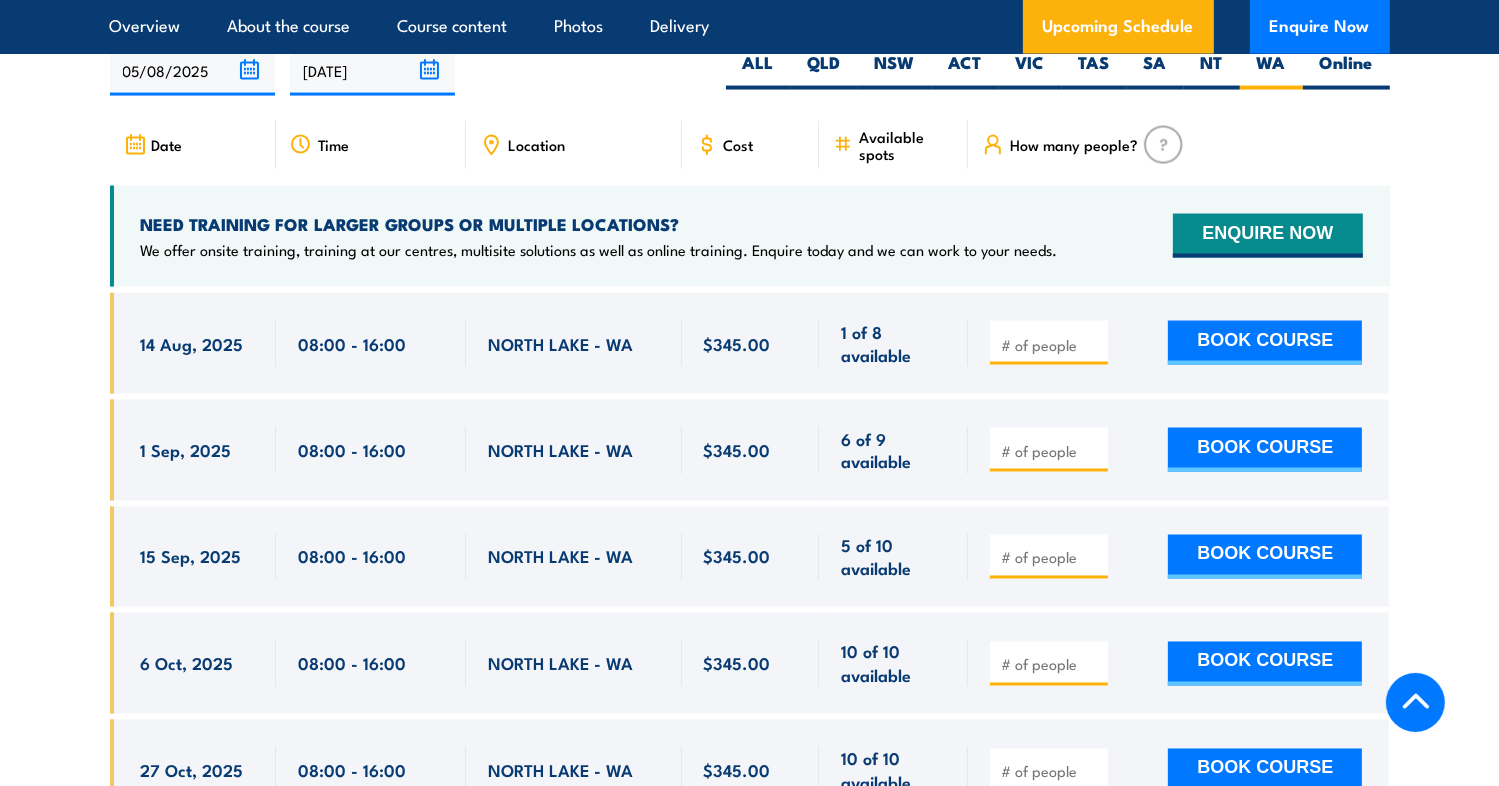 click on "[DATE], [TIME] - [TIME]" at bounding box center (193, 450) 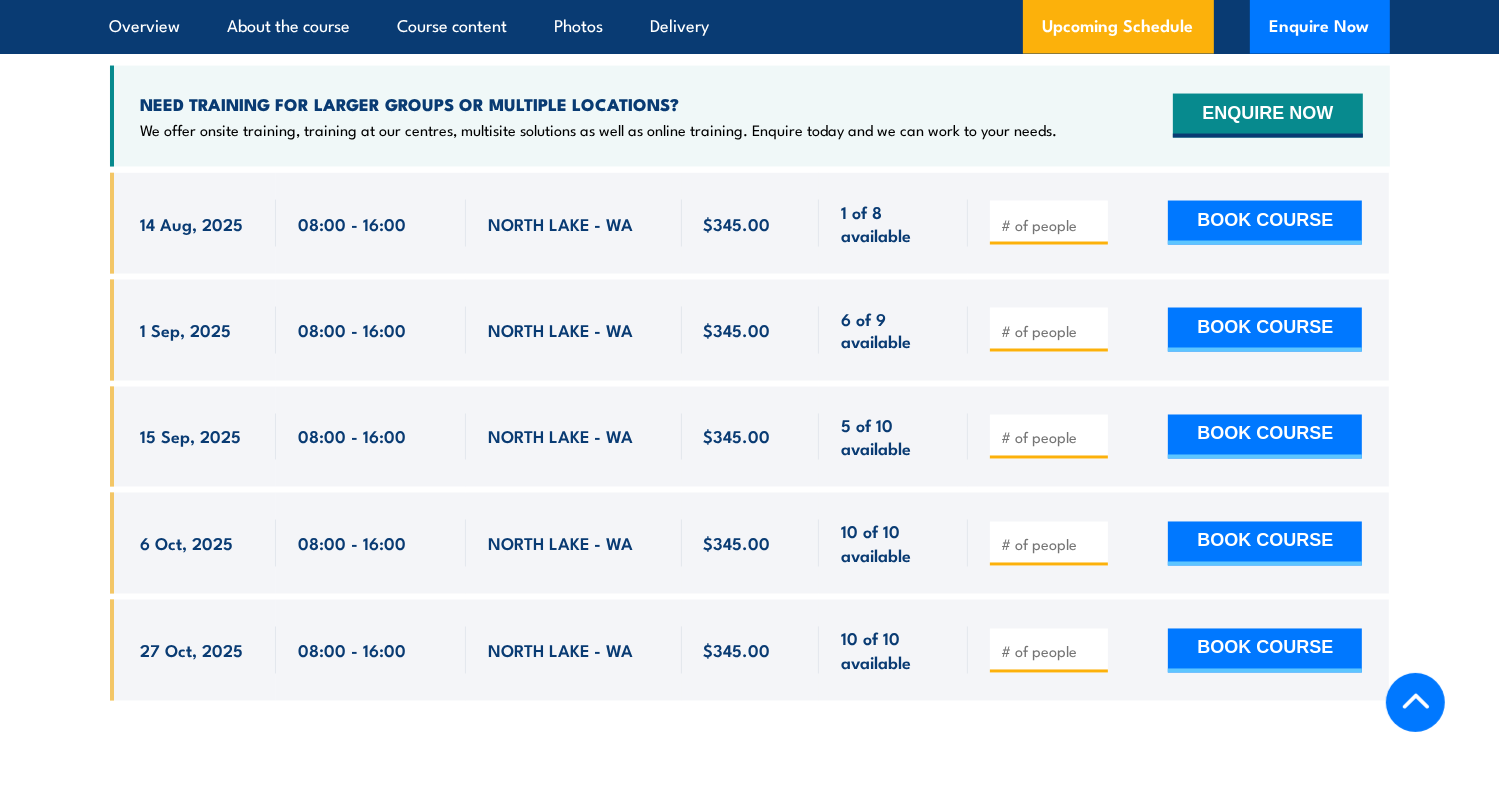 scroll, scrollTop: 3443, scrollLeft: 0, axis: vertical 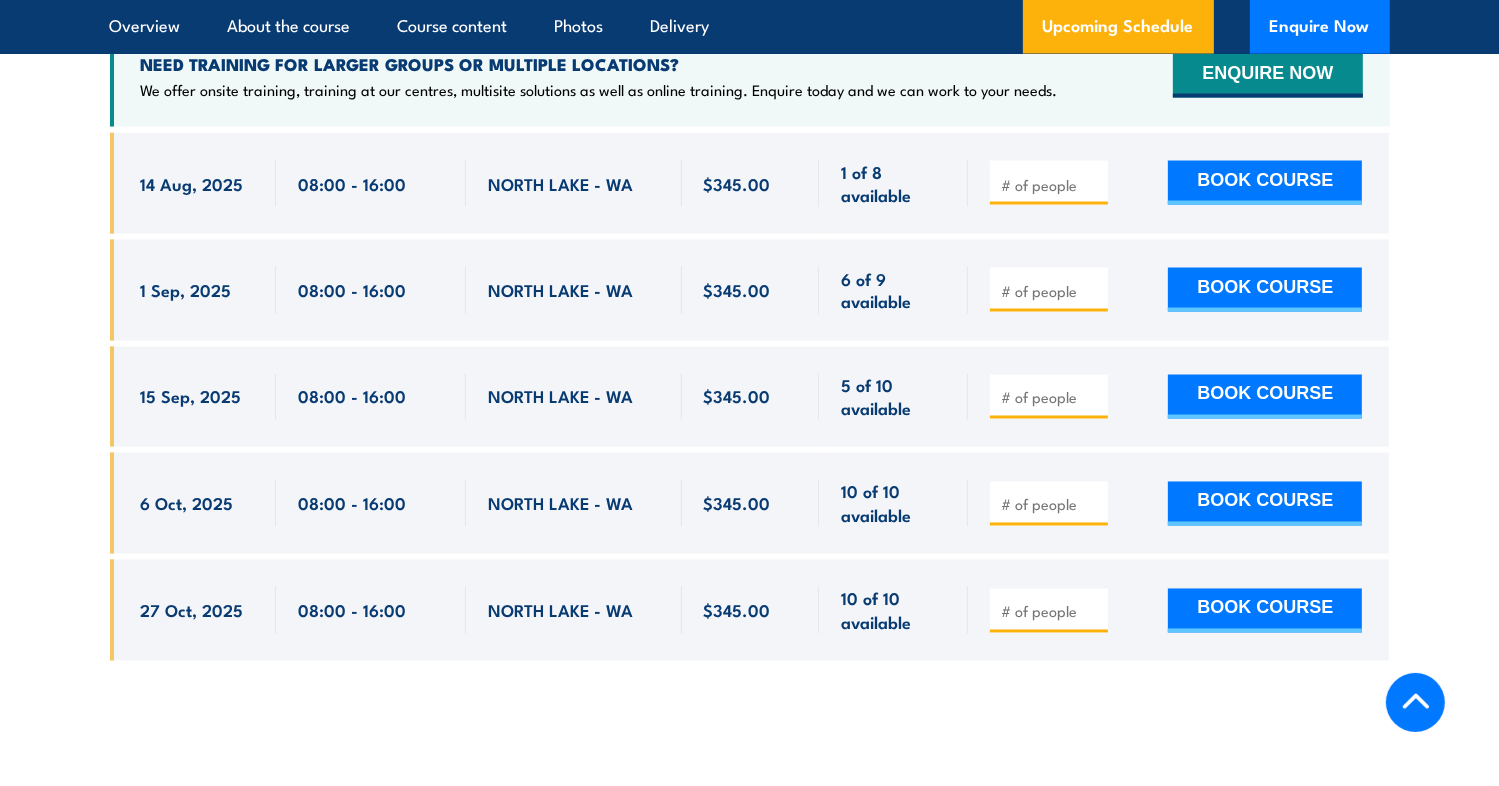 click on "6 Oct, 2025" at bounding box center [187, 503] 